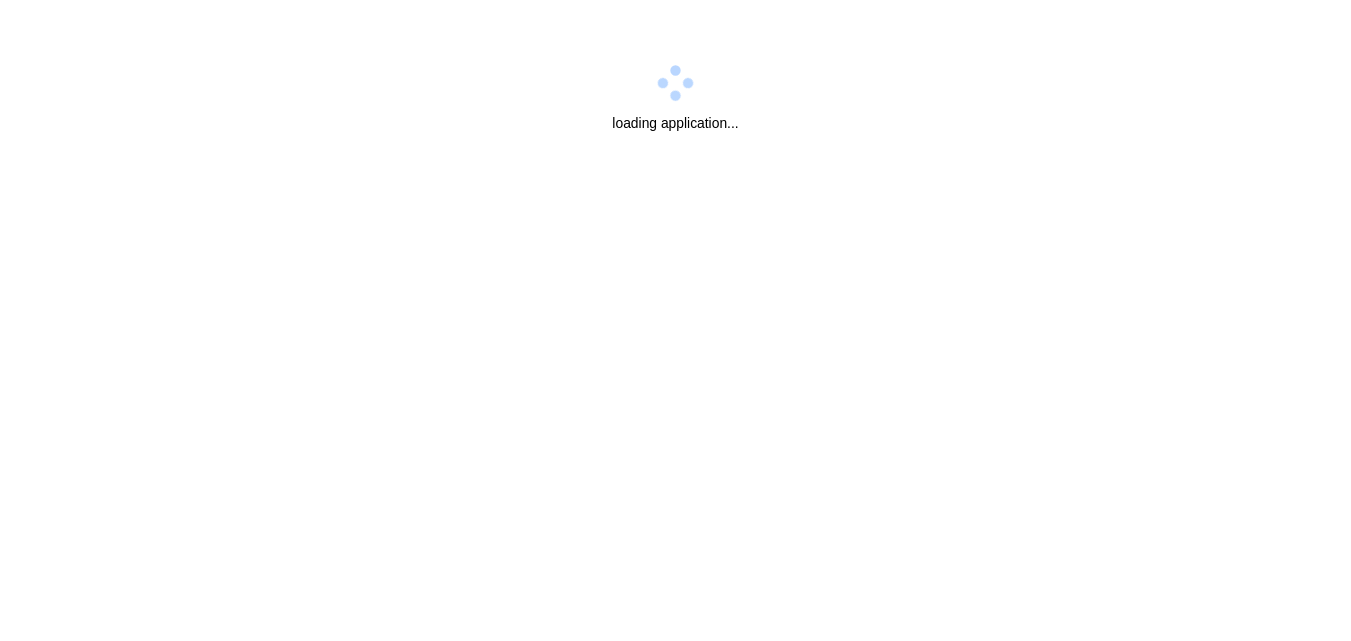 scroll, scrollTop: 0, scrollLeft: 0, axis: both 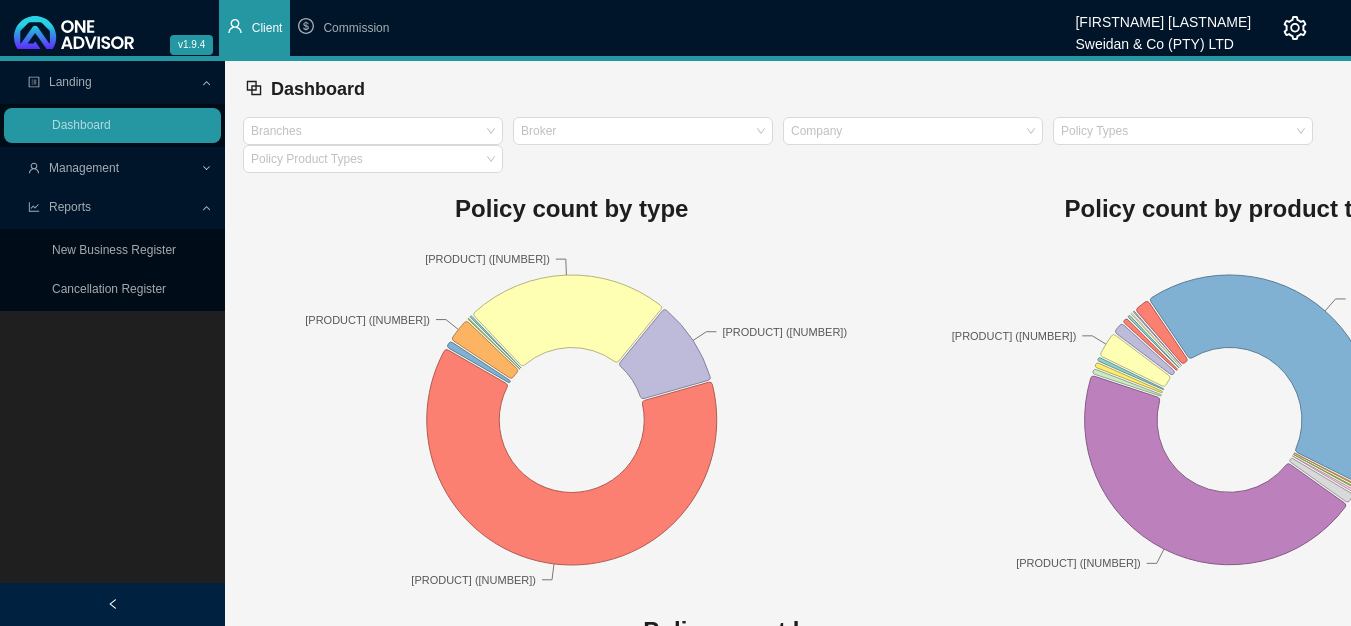 click on "Client" at bounding box center [267, 28] 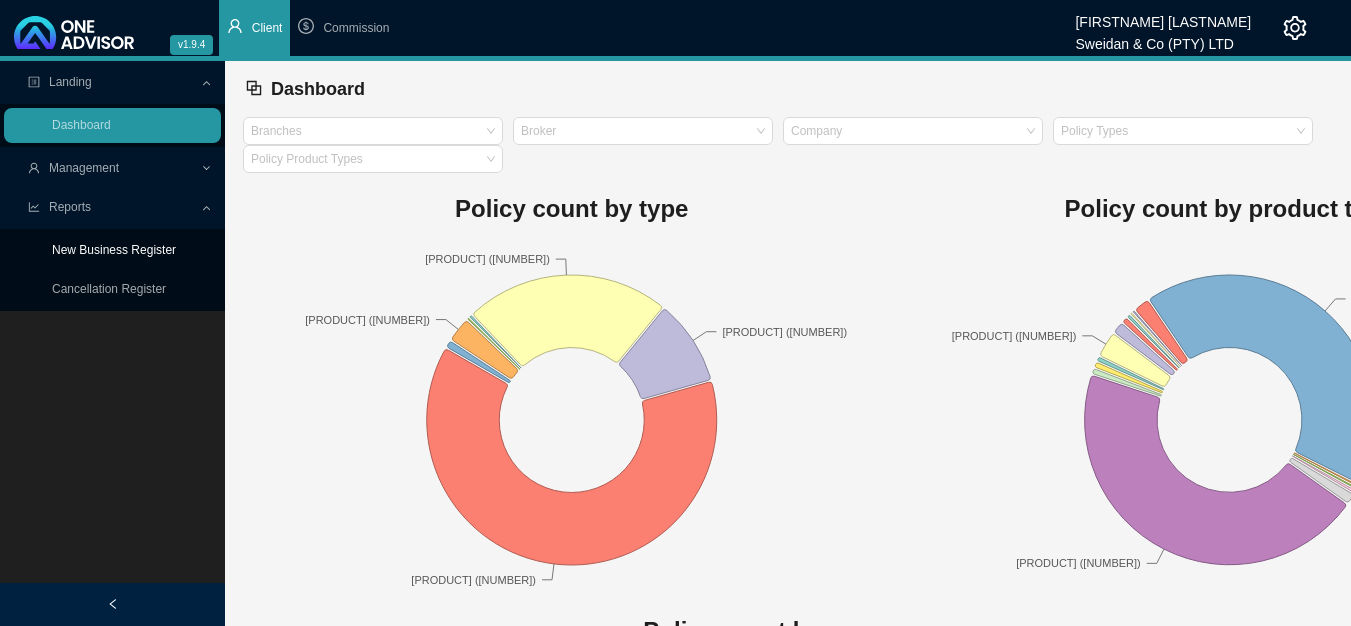 click on "New Business Register" at bounding box center (114, 250) 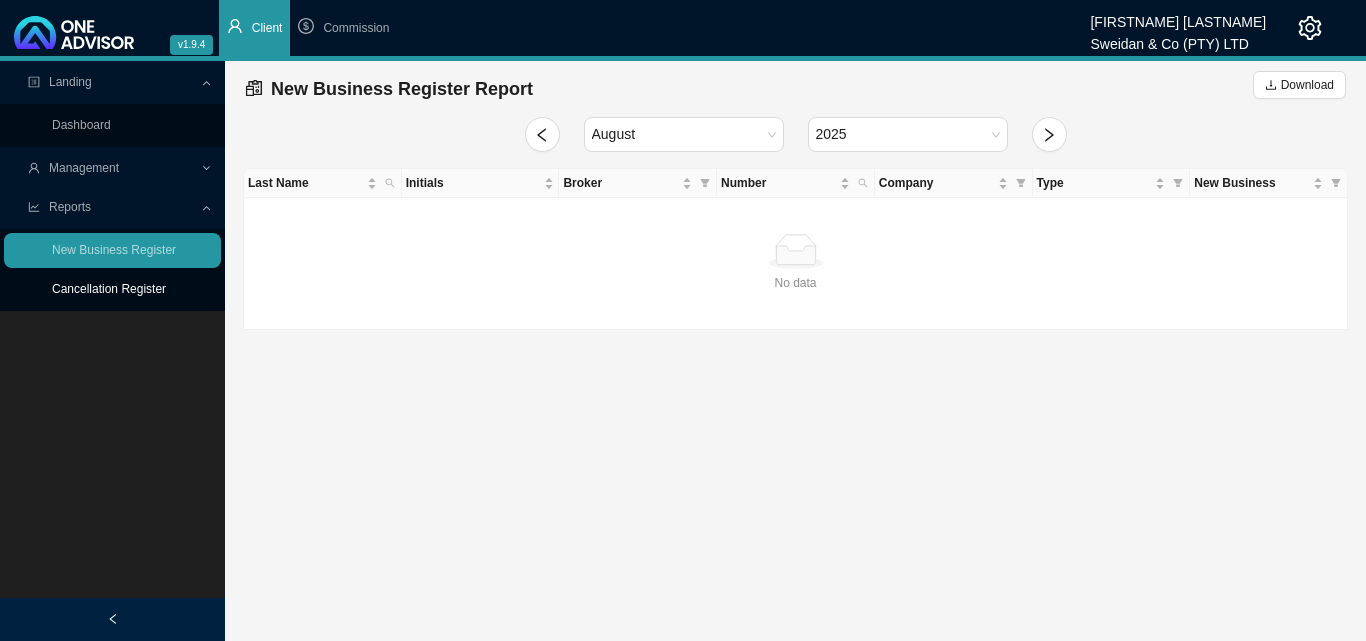 click on "Cancellation Register" at bounding box center (109, 289) 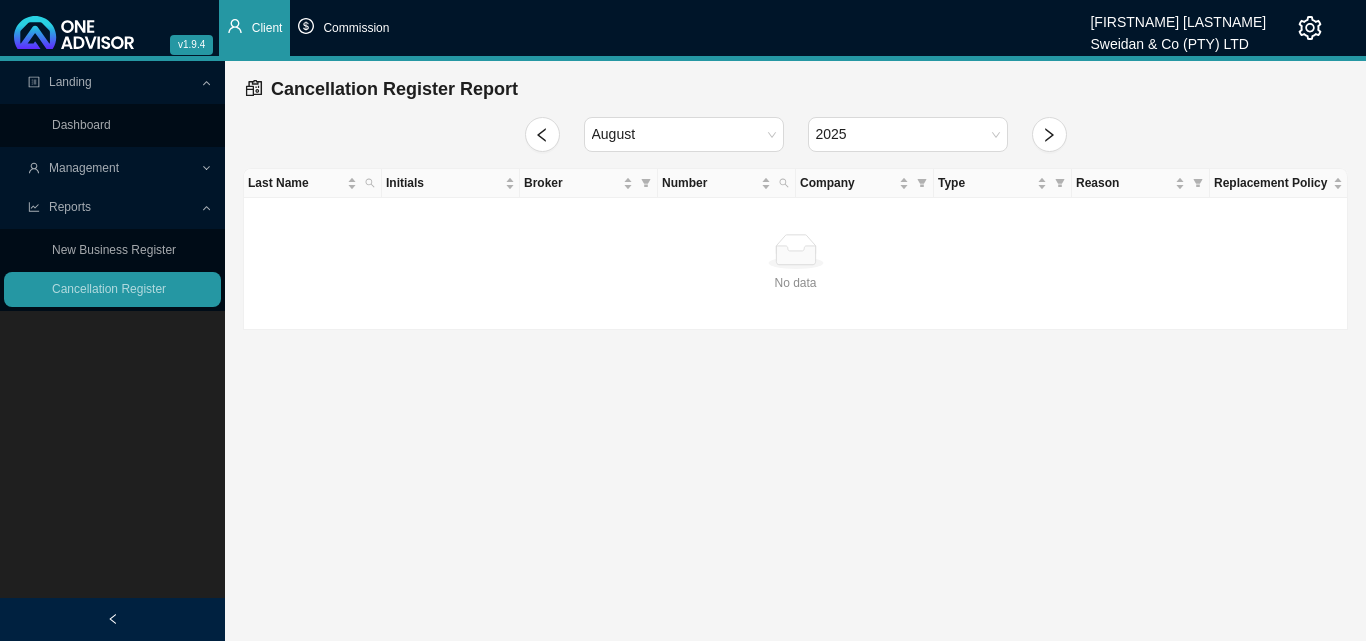 click on "Commission" at bounding box center [343, 28] 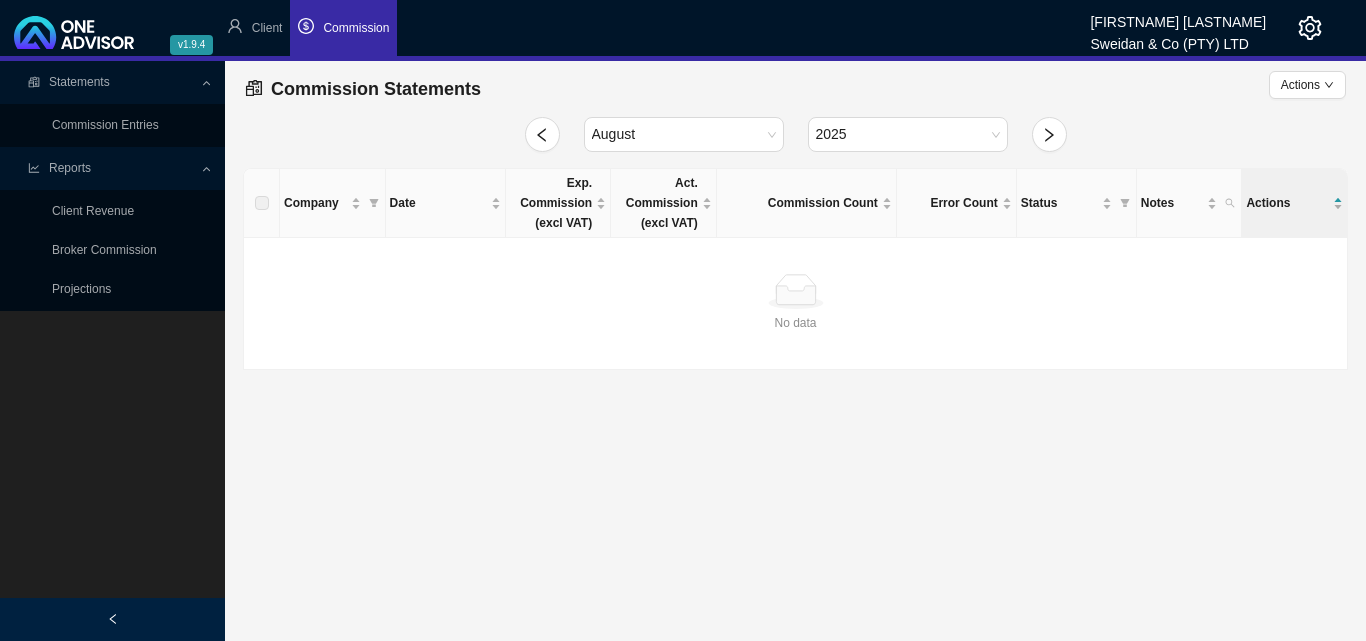 click on "Commission" at bounding box center [343, 28] 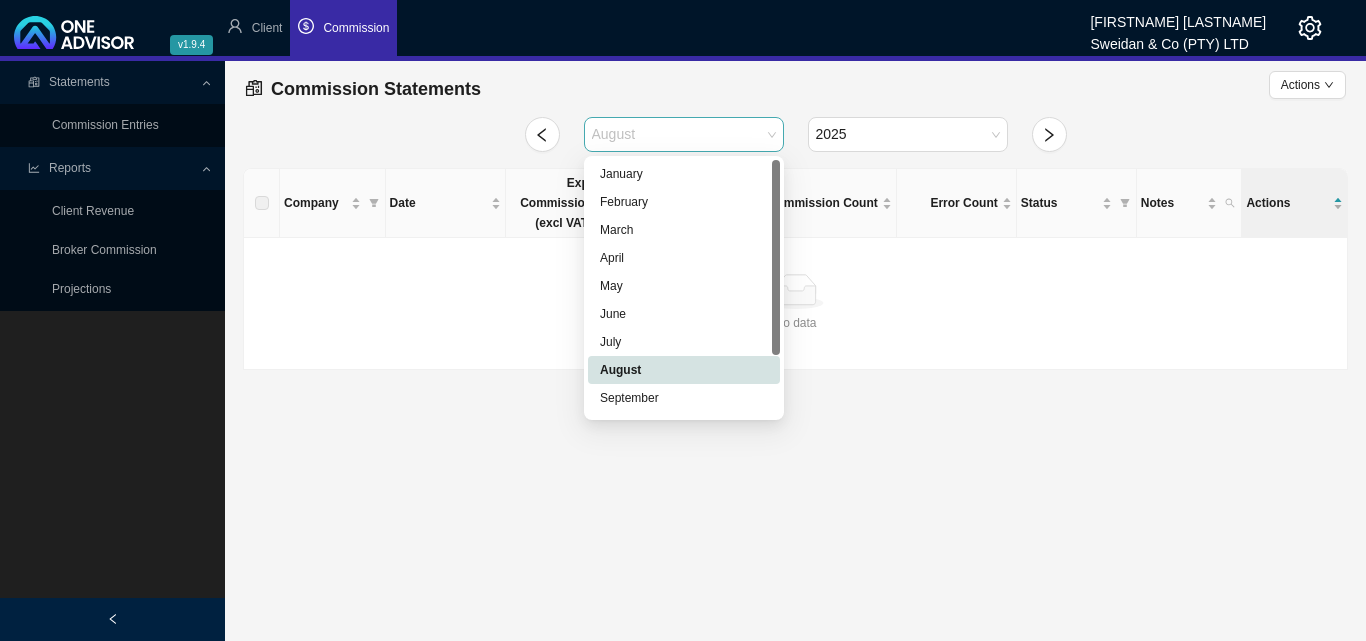 click on "August" at bounding box center (684, 134) 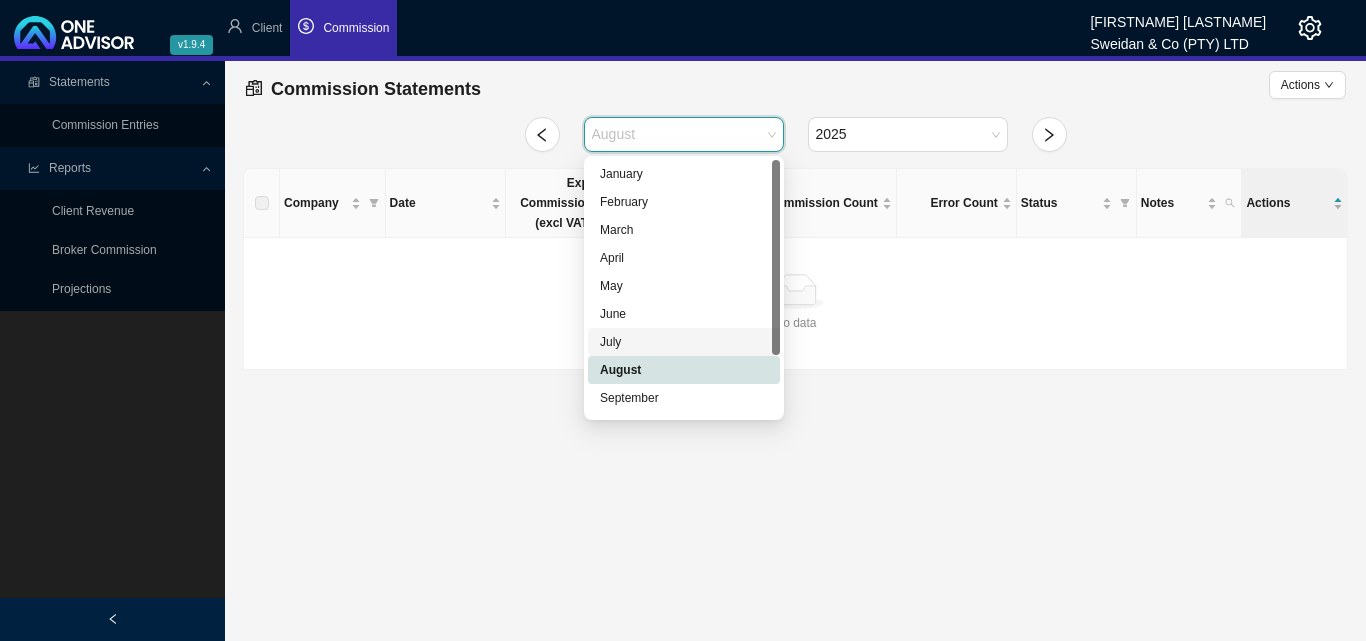 click on "July" at bounding box center [684, 342] 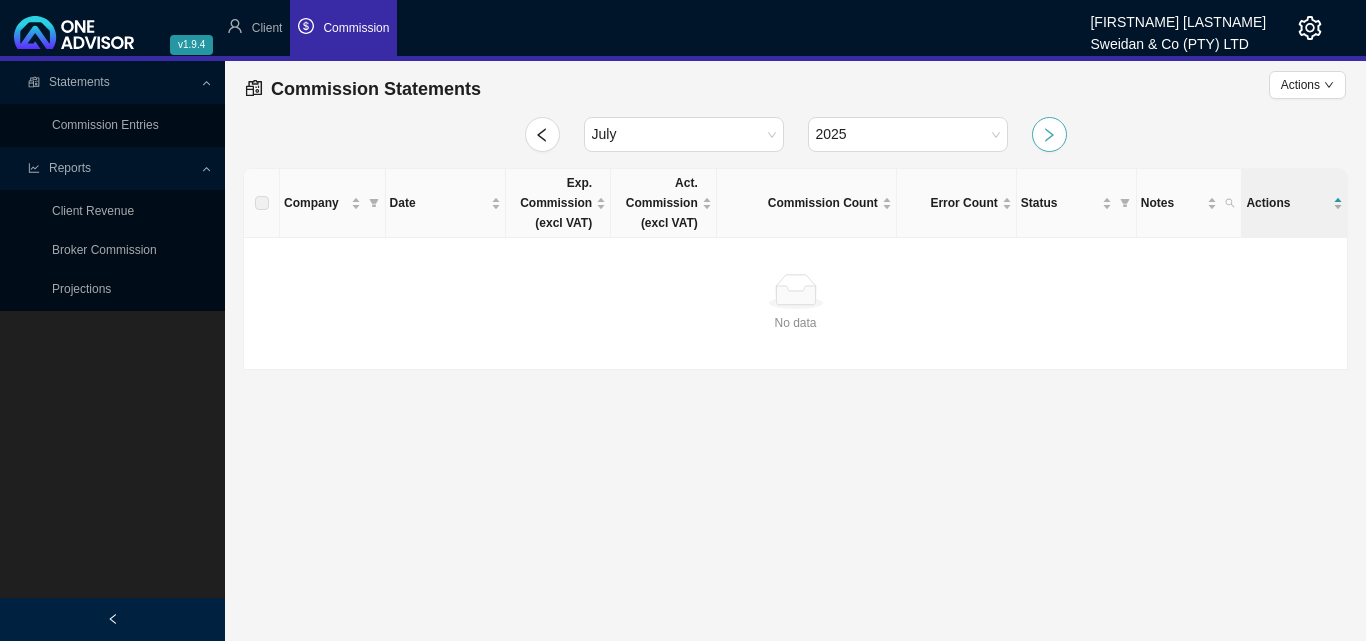 click 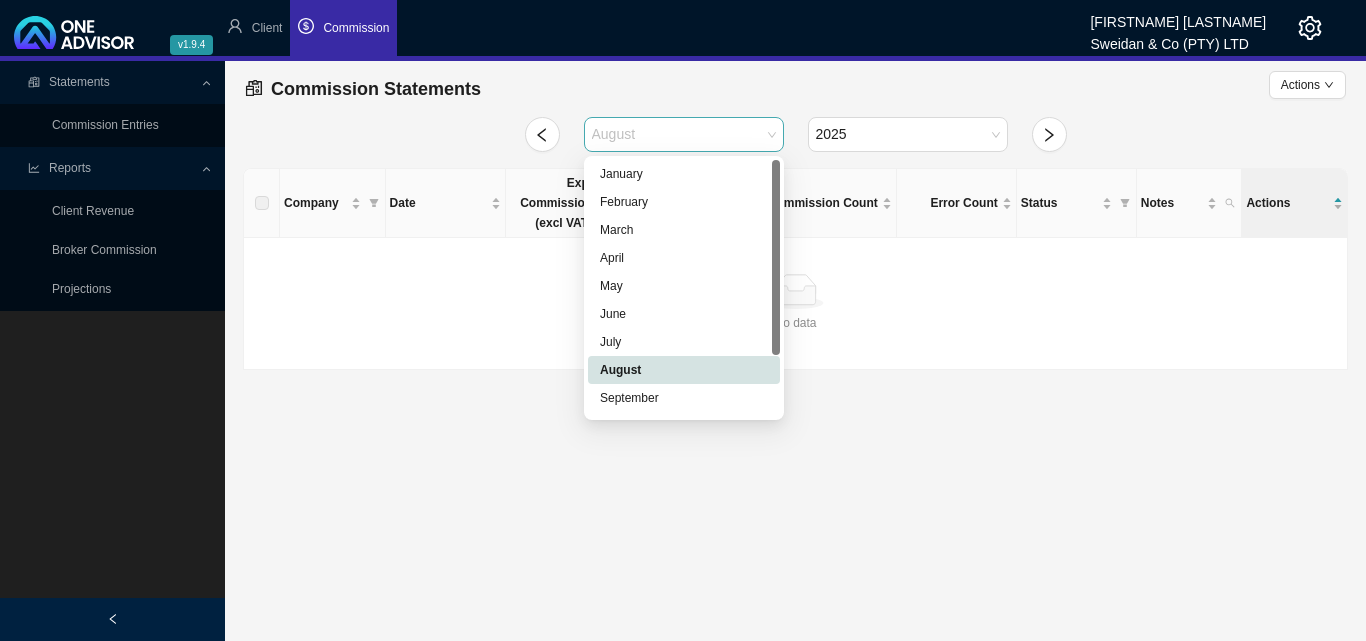 click on "August" at bounding box center [684, 134] 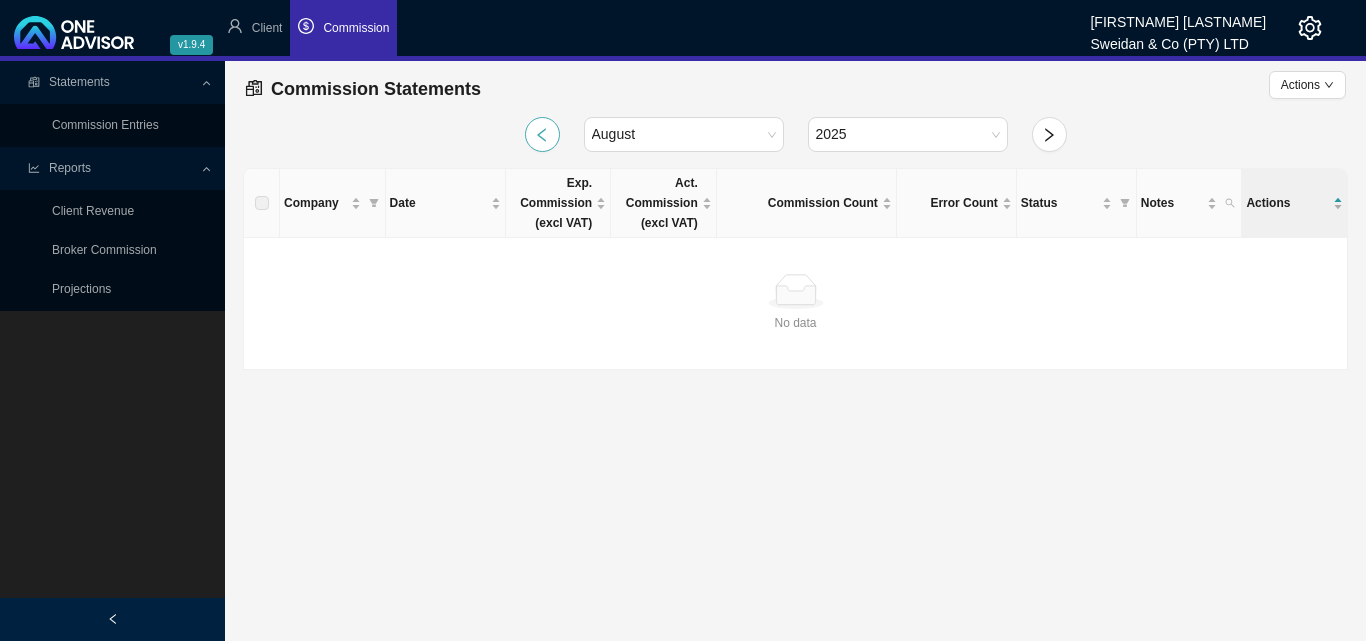click 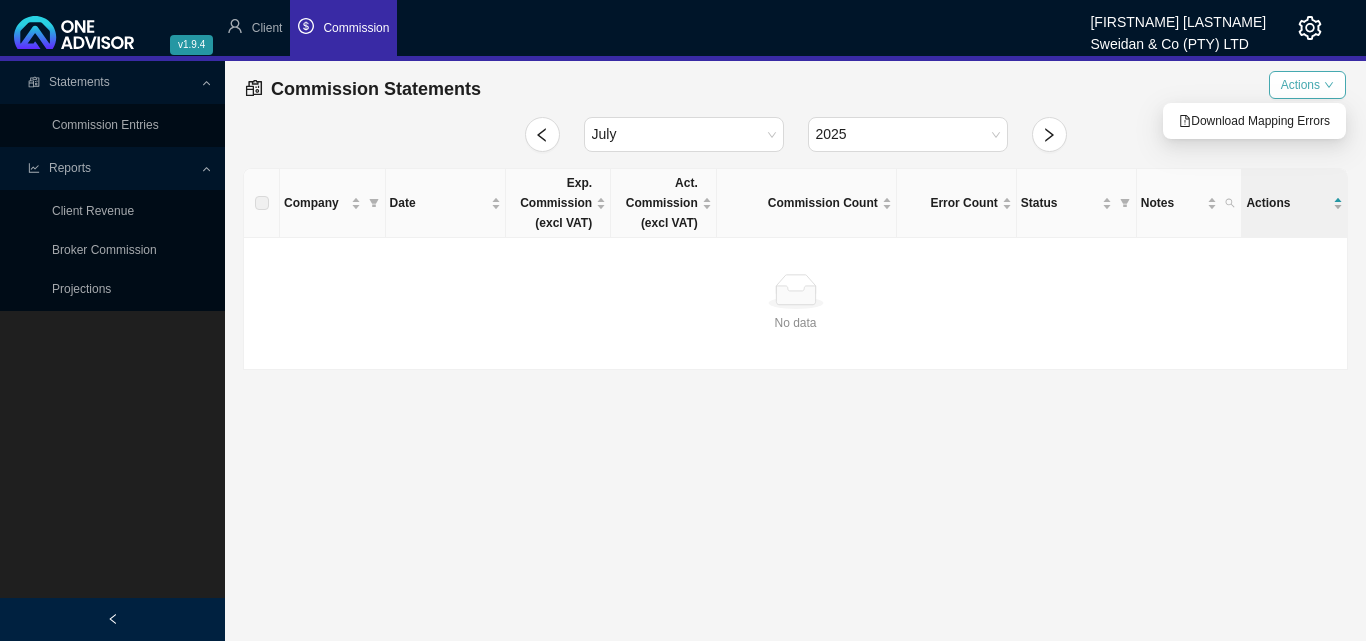 click on "Actions" at bounding box center (1307, 85) 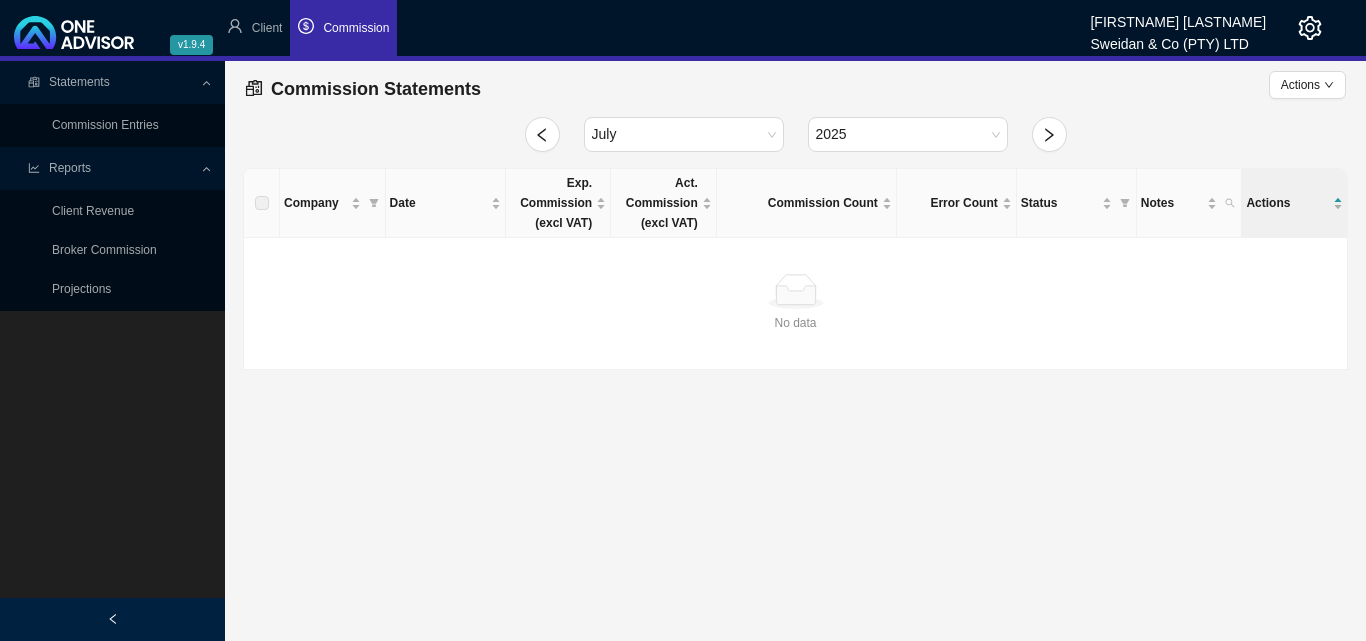 click on "Commission Statements Actions" at bounding box center (795, 89) 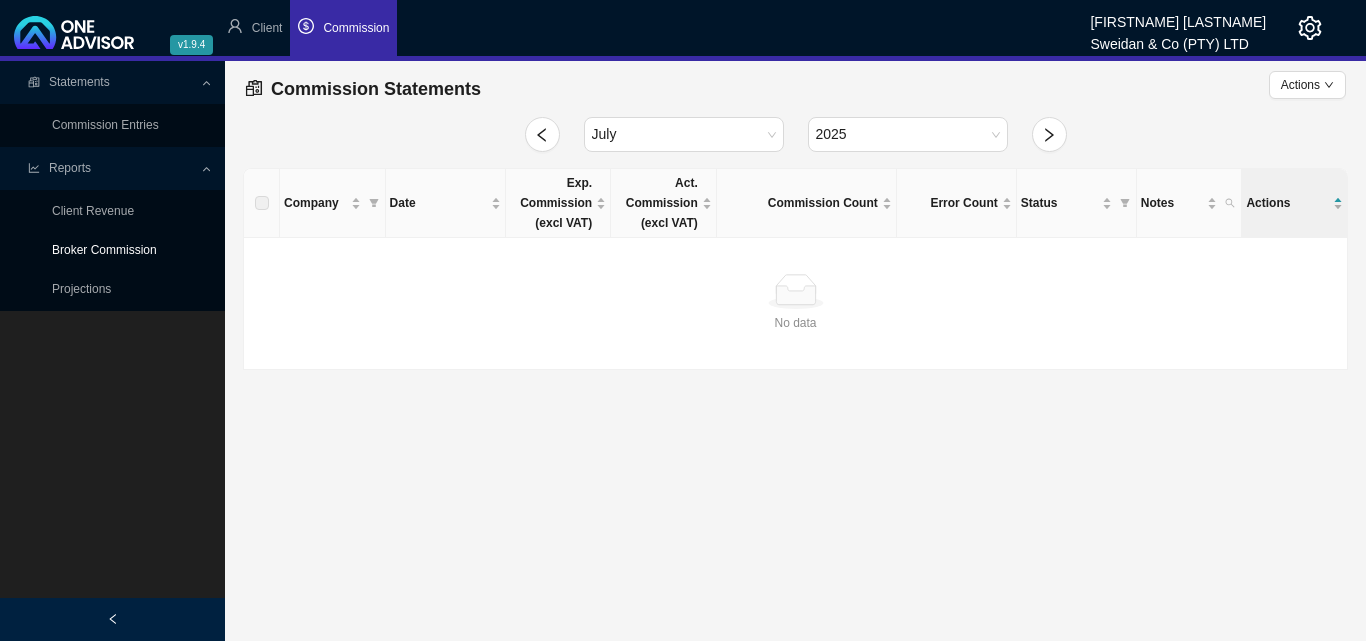click on "Broker Commission" at bounding box center [104, 250] 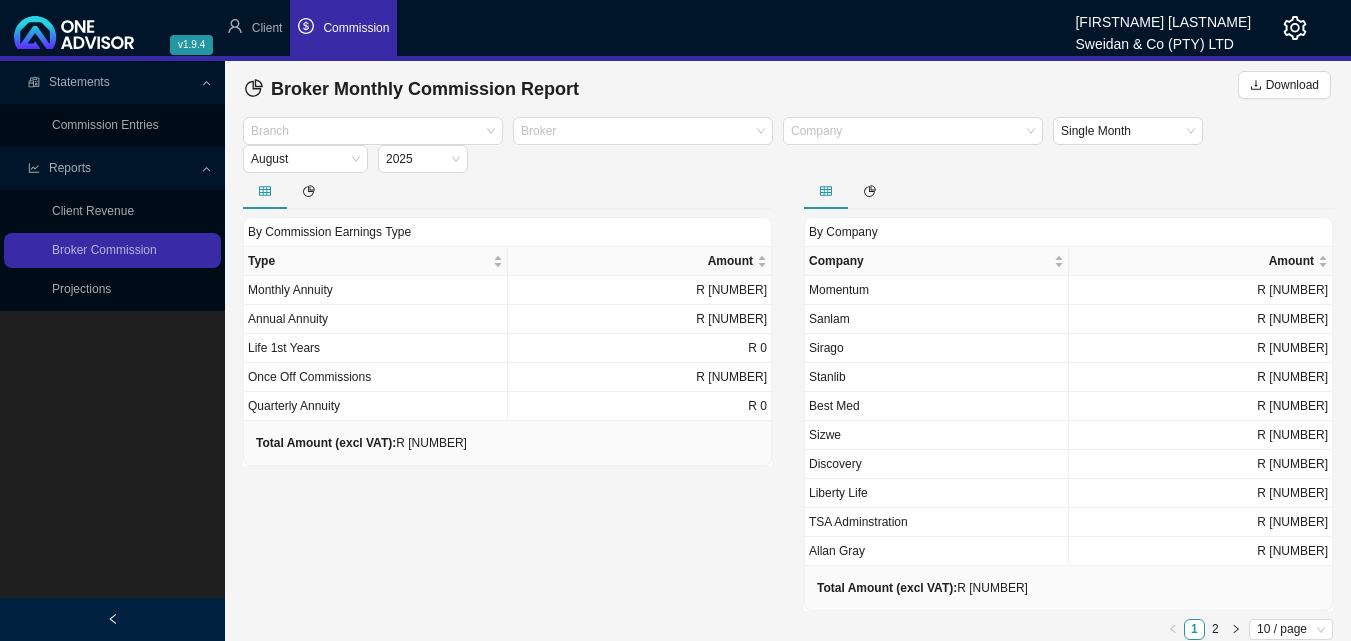 scroll, scrollTop: 7, scrollLeft: 0, axis: vertical 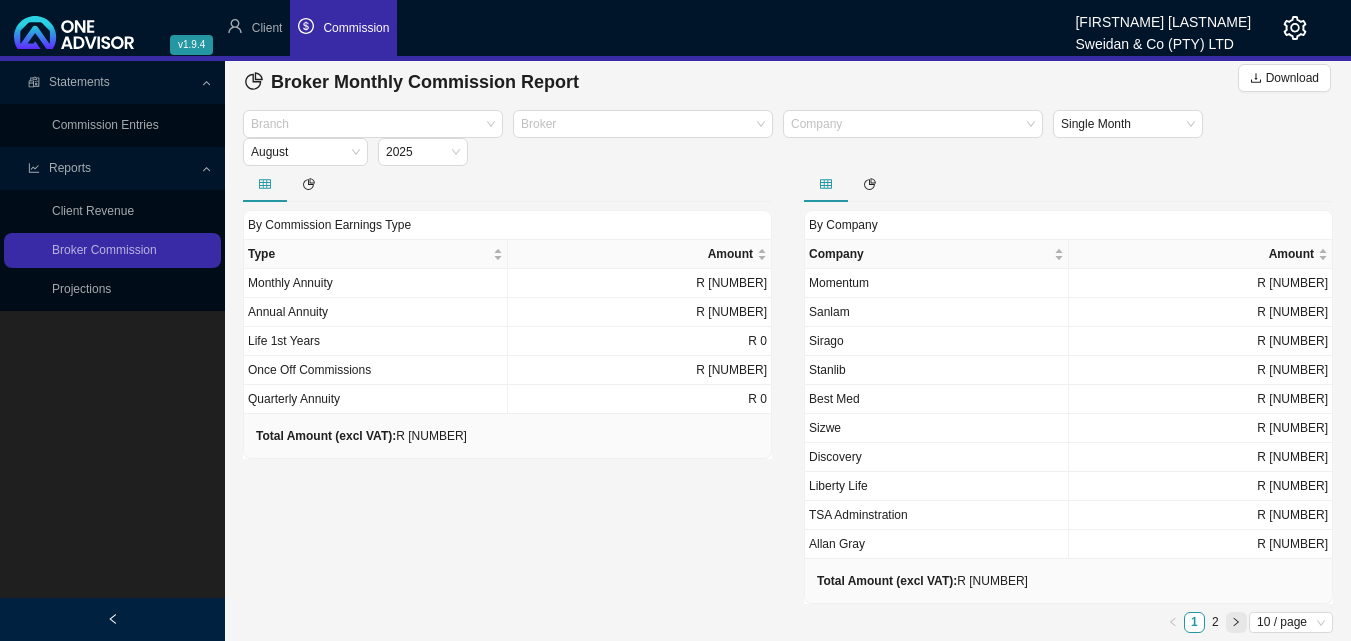 click 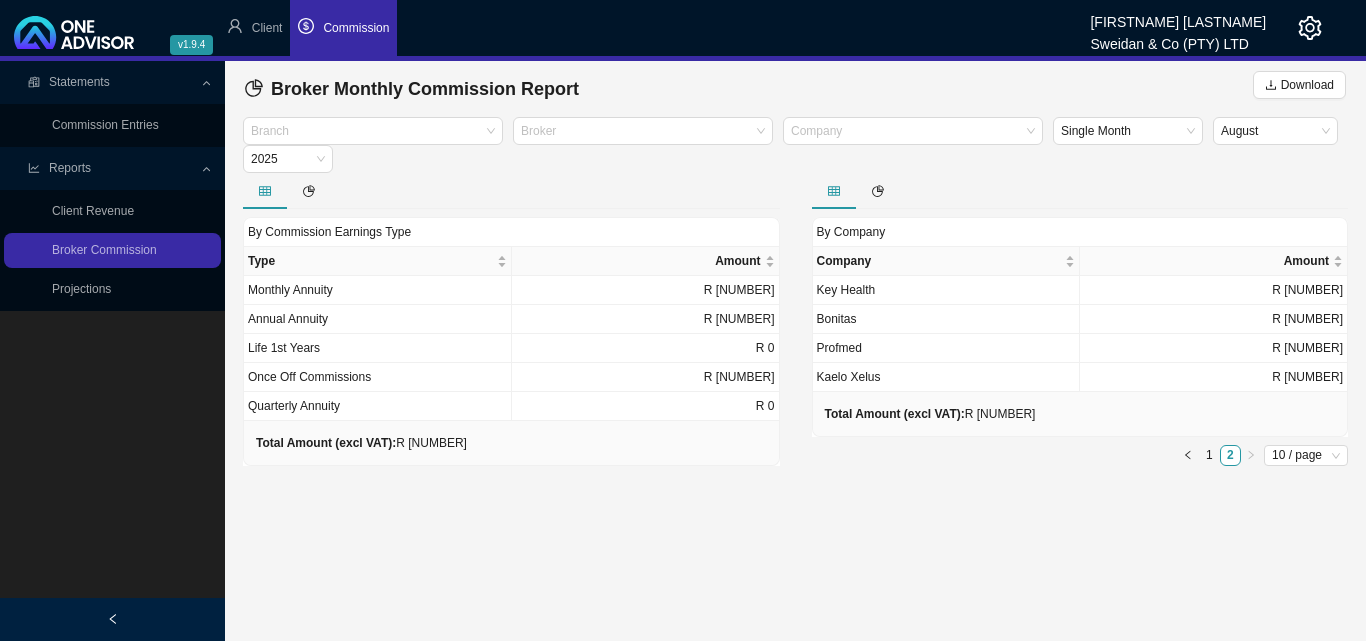 click on "Statements Commission Entries Reports Client Revenue Broker Commission Projections Broker Monthly Commission Report Download   Branch   Broker   Company Single Month August [YEAR] By Commission Earnings Type Type Amount Monthly Annuity R [NUMBER] Annual Annuity R [NUMBER] Life 1st Years R [NUMBER] Once Off Commissions R [NUMBER] Quarterly Annuity R [NUMBER] Total Amount (excl VAT):  R [NUMBER] By Company Company Amount Key Health  R [NUMBER] Bonitas R [NUMBER] Profmed R [NUMBER] Kaelo Xelus R [NUMBER] Total Amount (excl VAT):  R [NUMBER] 1 2 10 / page" at bounding box center (683, 351) 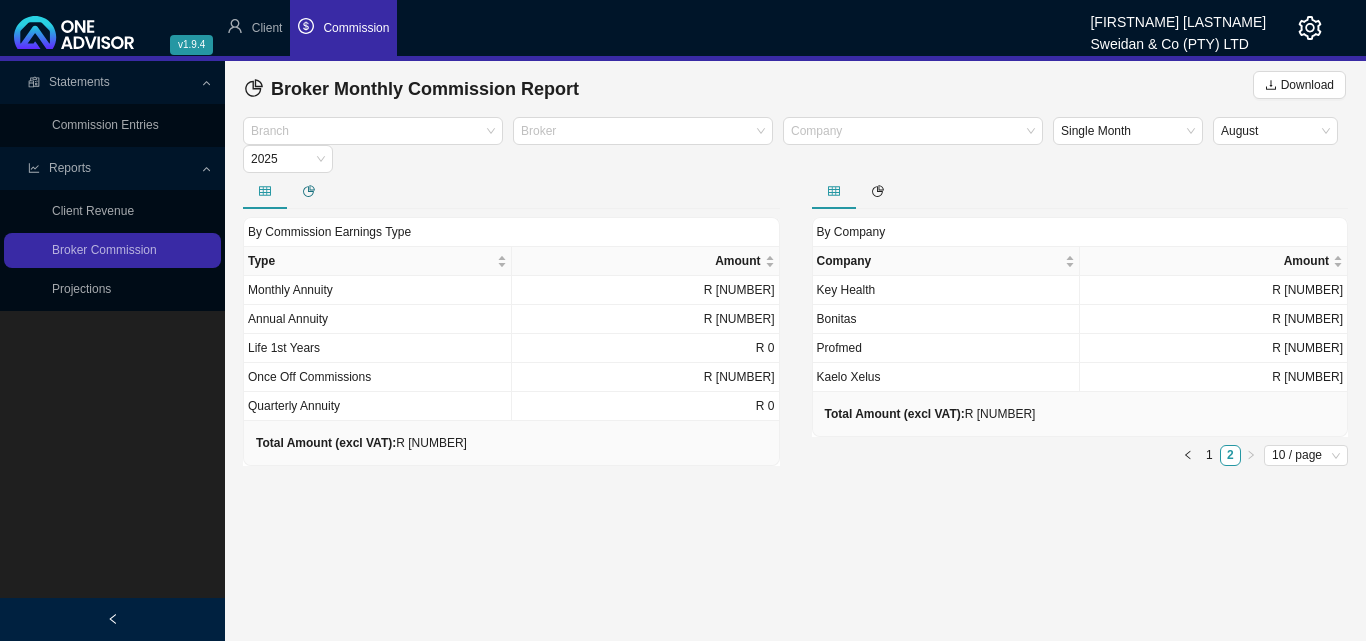 click 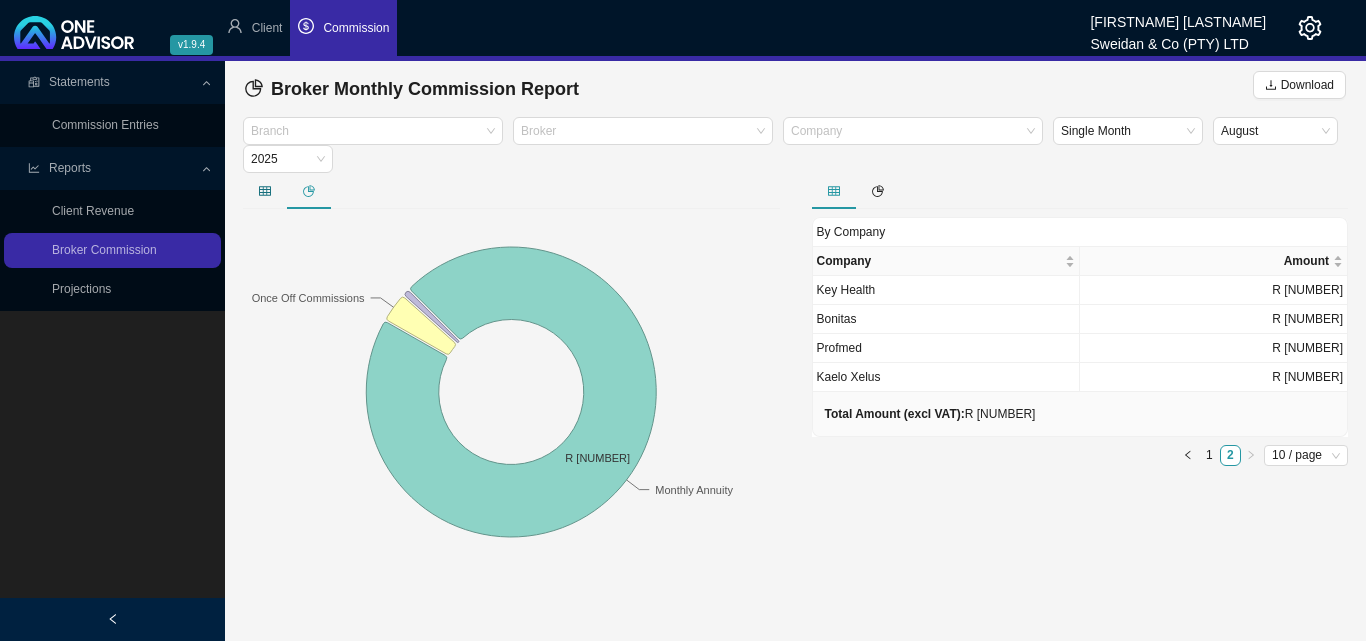 click 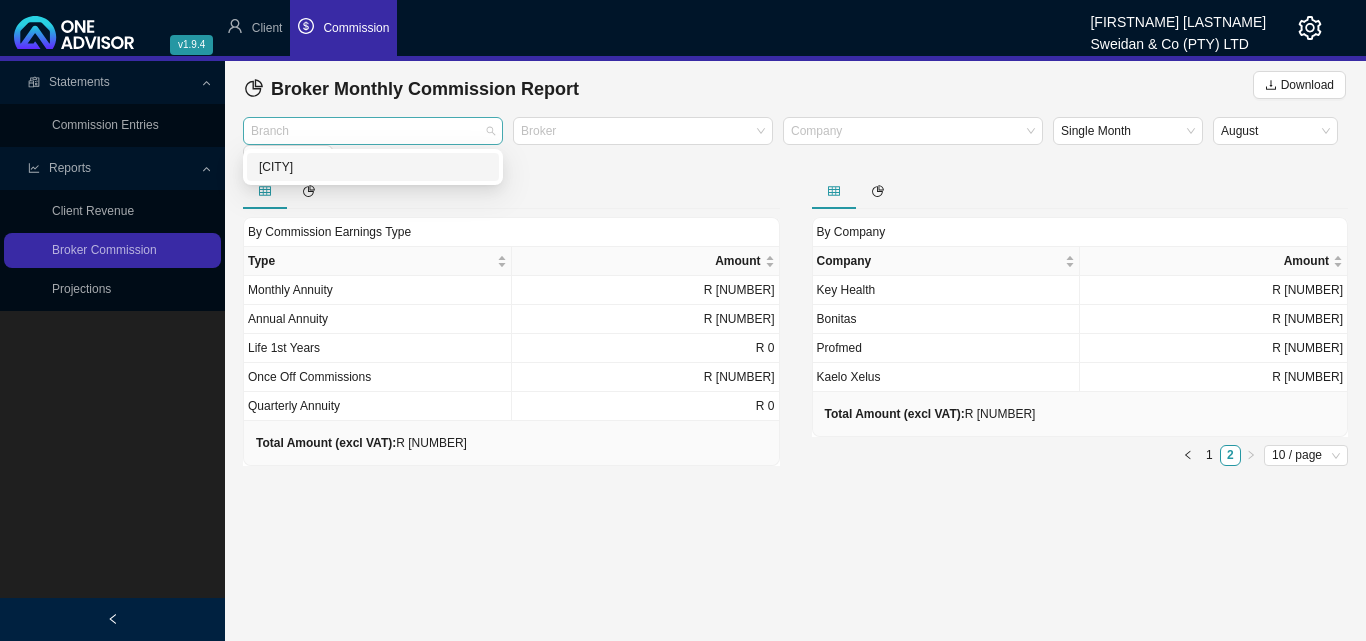 click at bounding box center (363, 131) 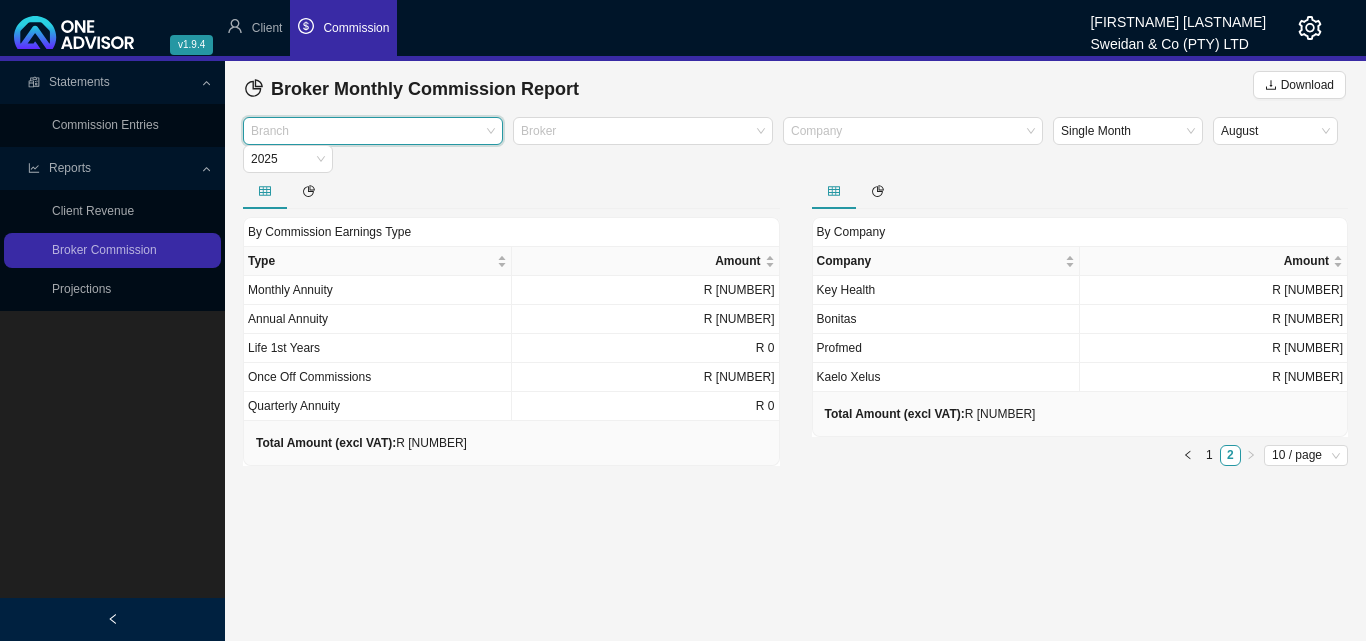 click at bounding box center [363, 131] 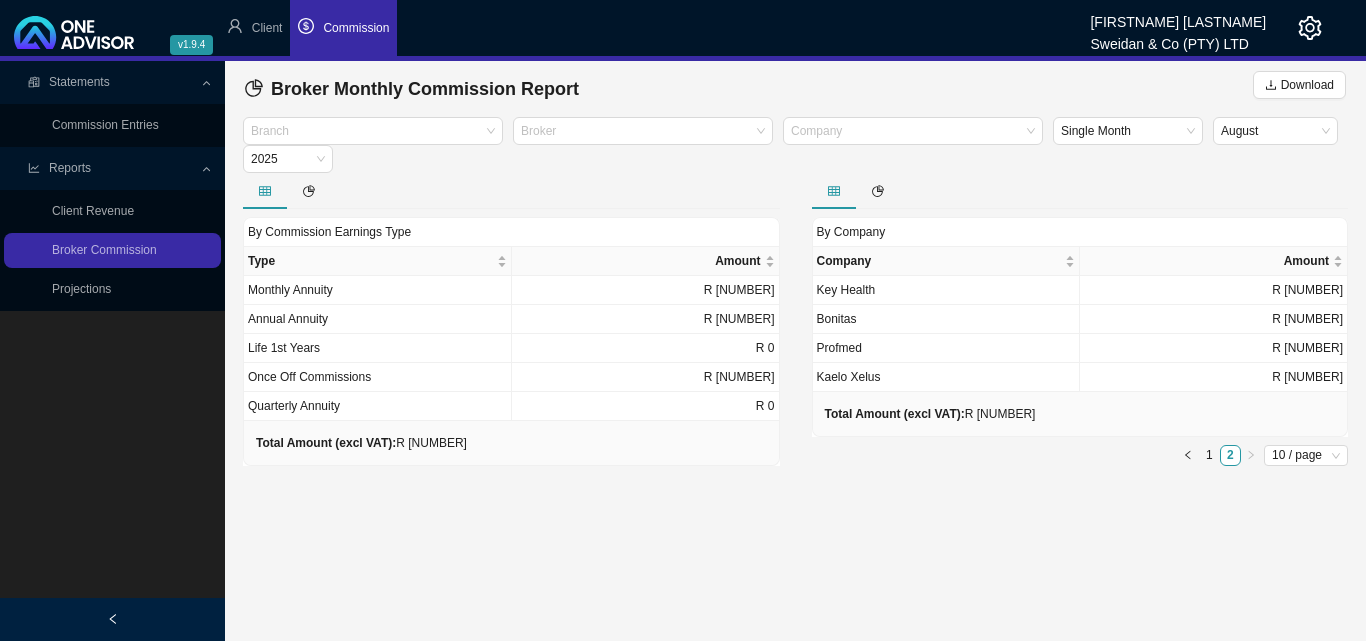 click on "Branch  Broker  Company Single Month August [YEAR]" at bounding box center [795, 145] 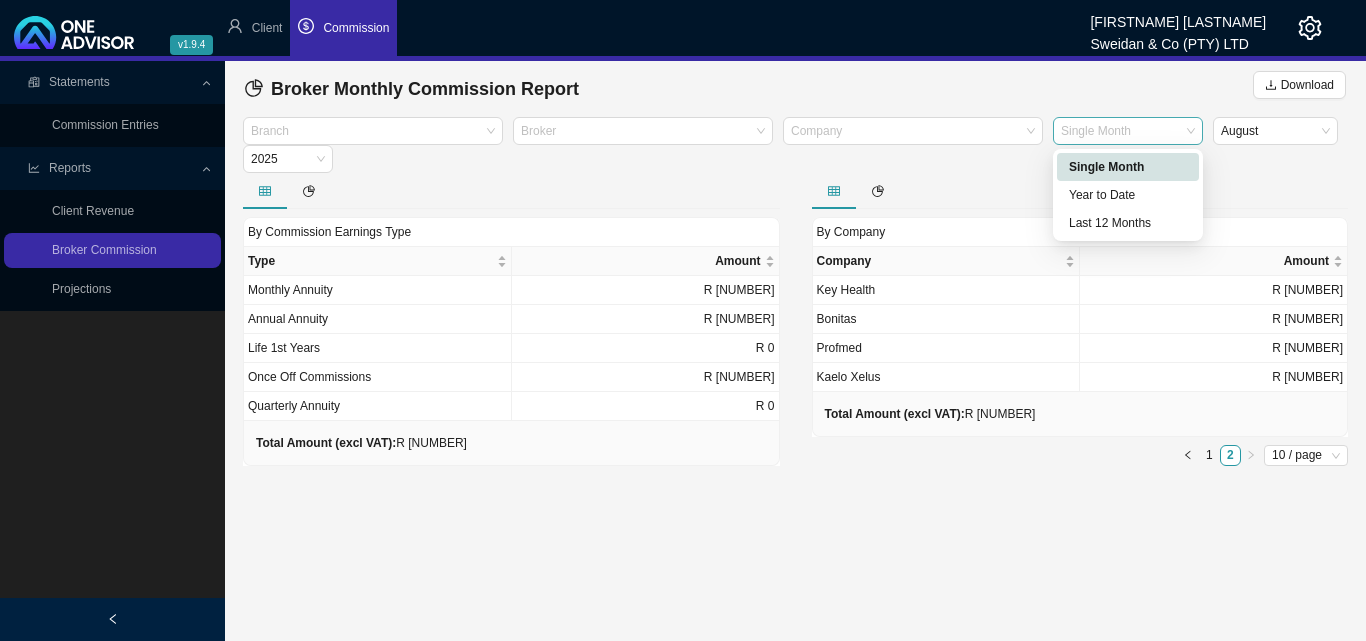 click on "Single Month" at bounding box center (1128, 131) 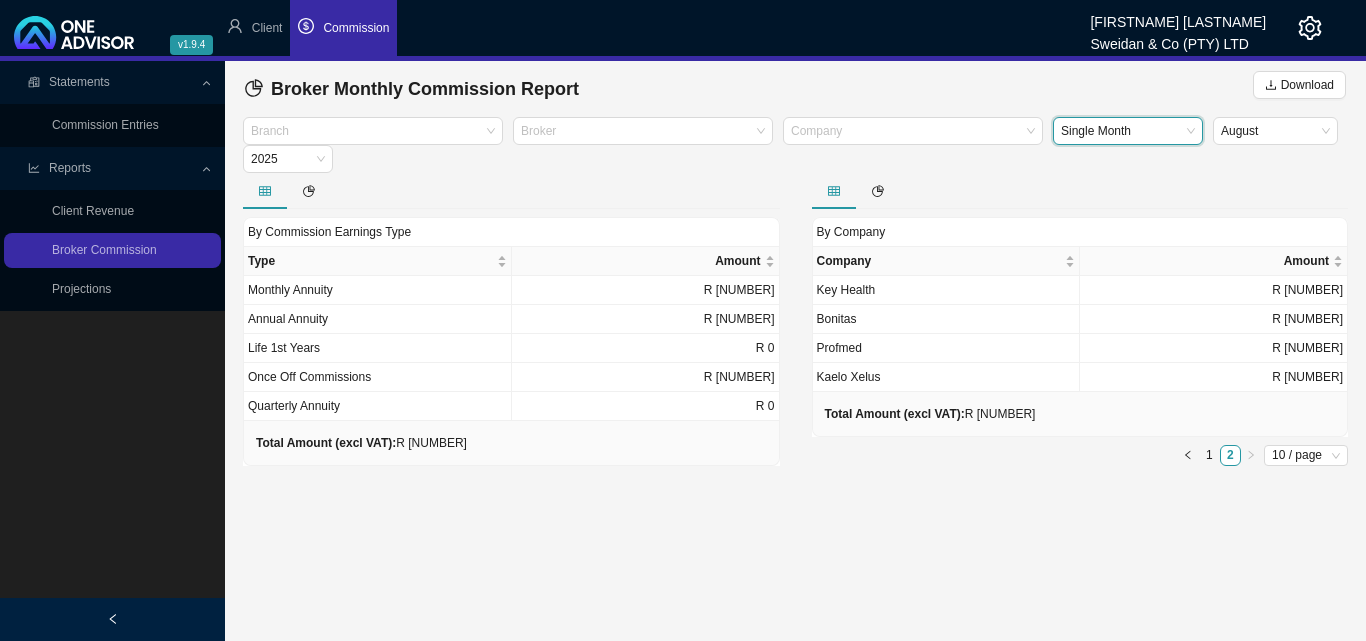 click on "Single Month" at bounding box center [1128, 131] 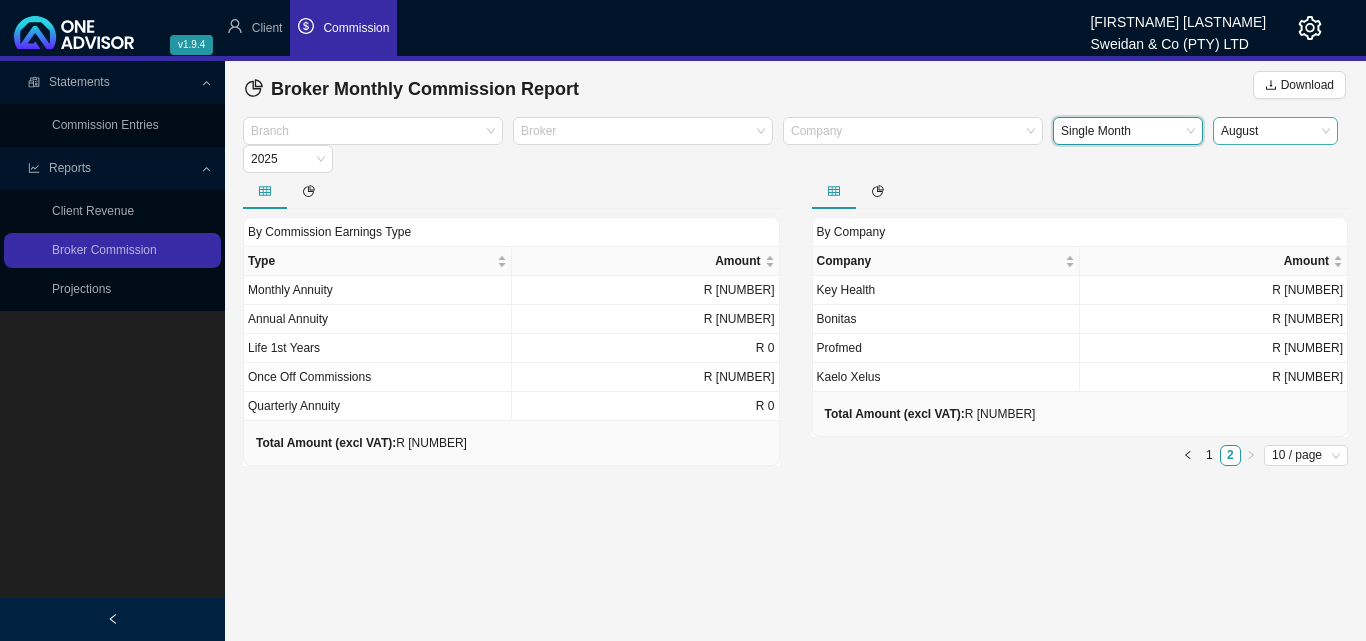 click on "August" at bounding box center (1275, 131) 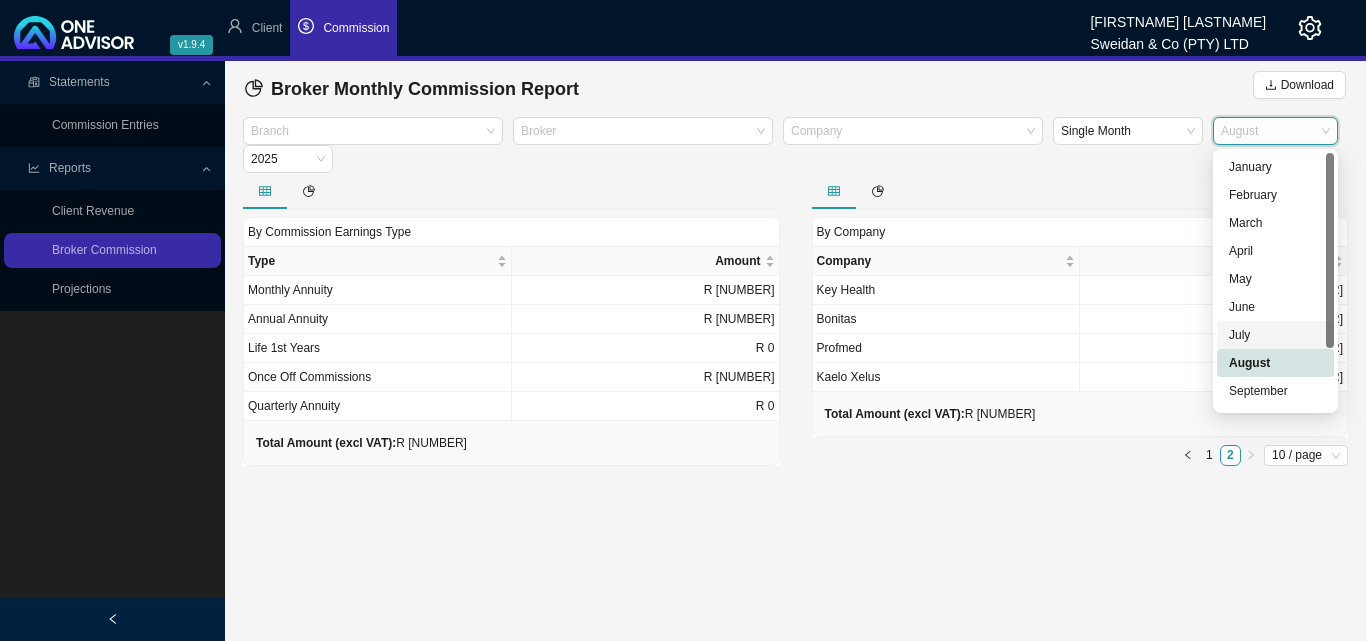 click on "July" at bounding box center [1275, 335] 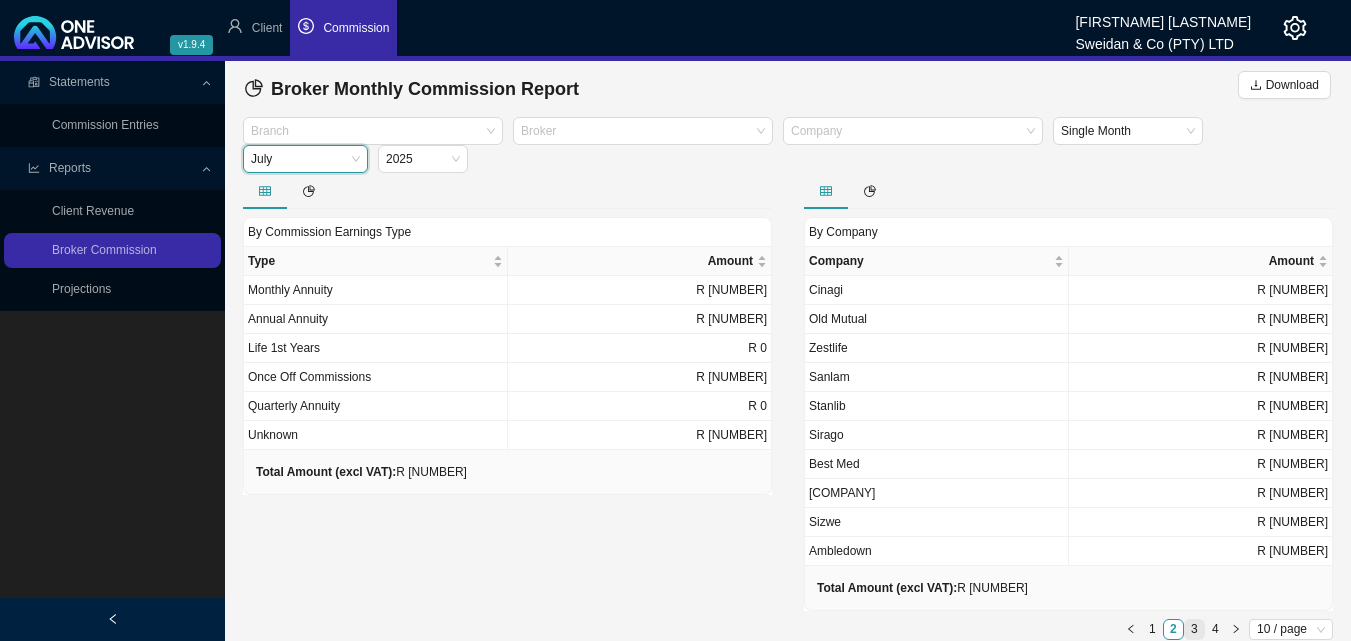 click on "3" at bounding box center [1194, 629] 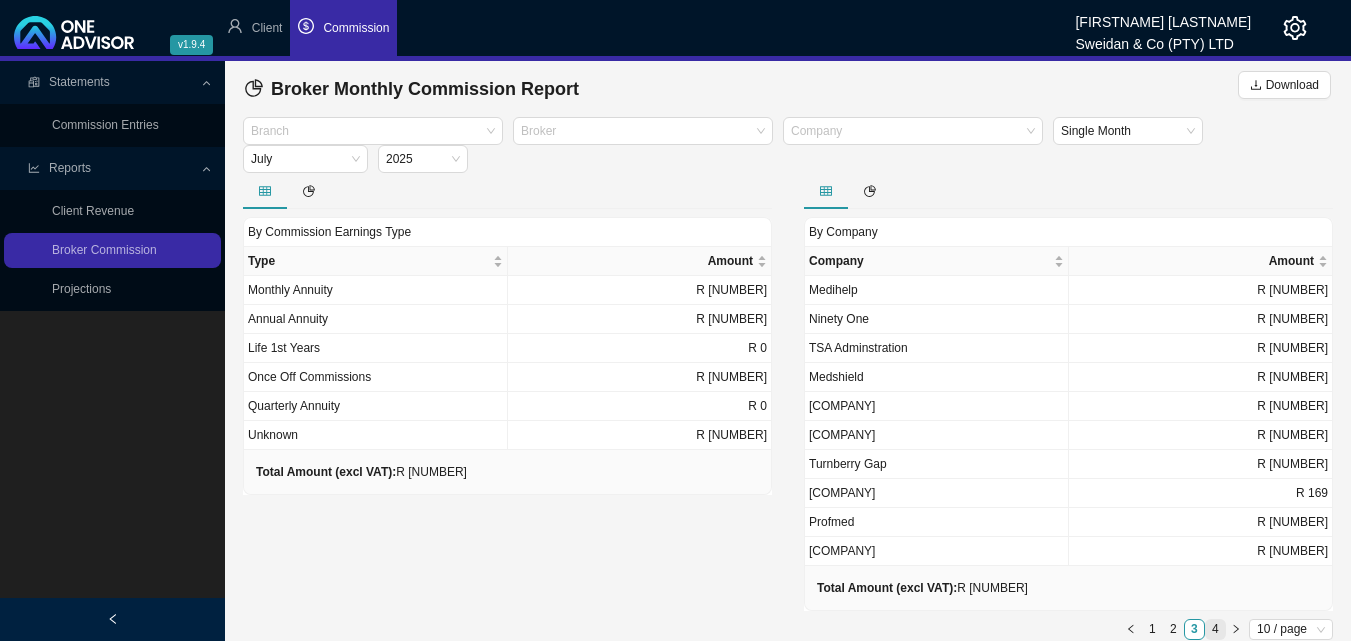 click on "4" at bounding box center (1215, 629) 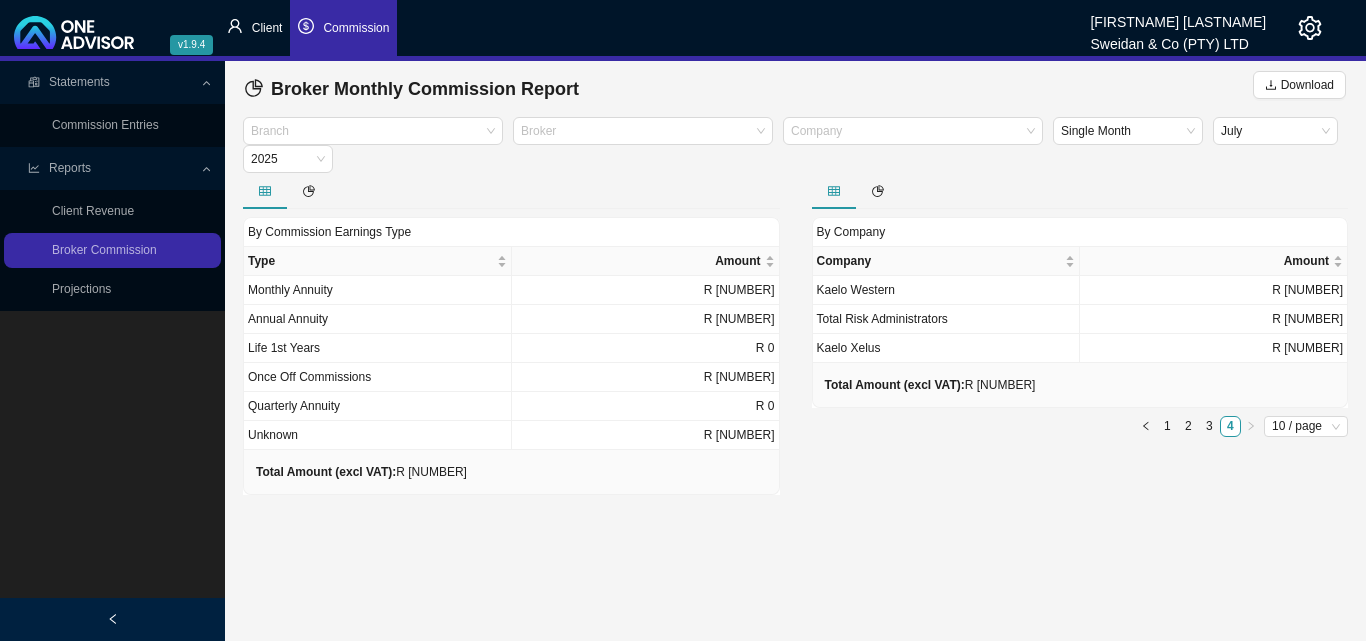 click on "Client" at bounding box center (267, 28) 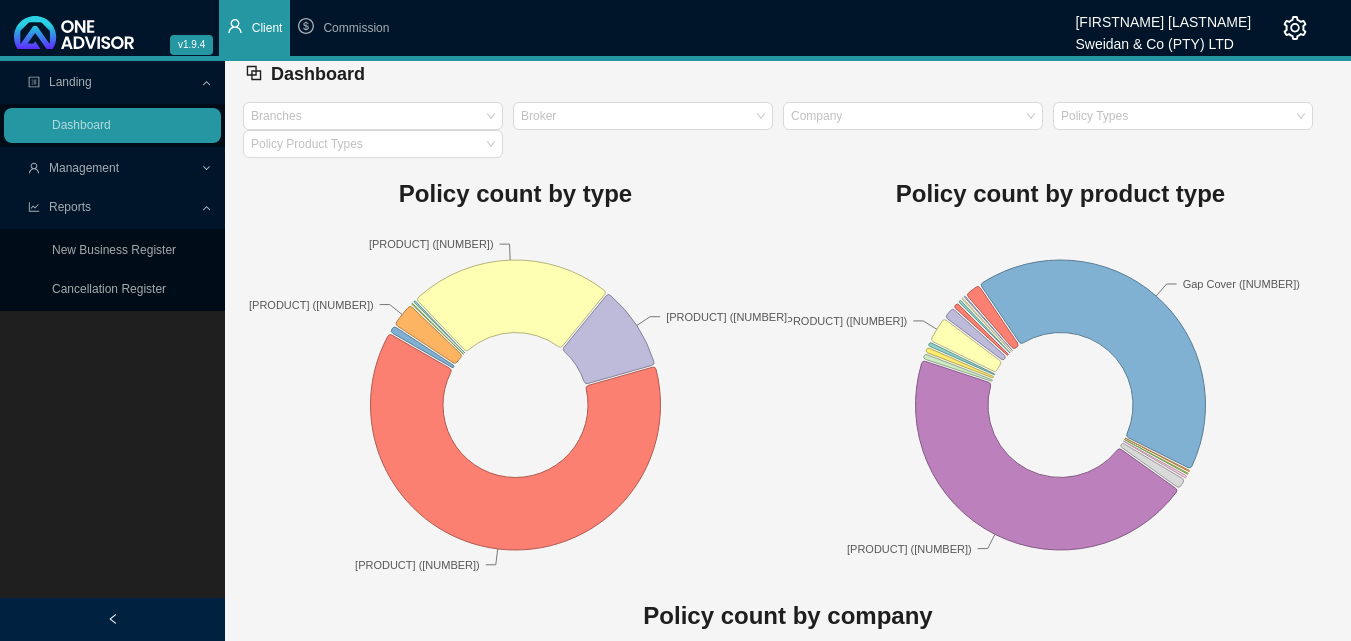 scroll, scrollTop: 0, scrollLeft: 0, axis: both 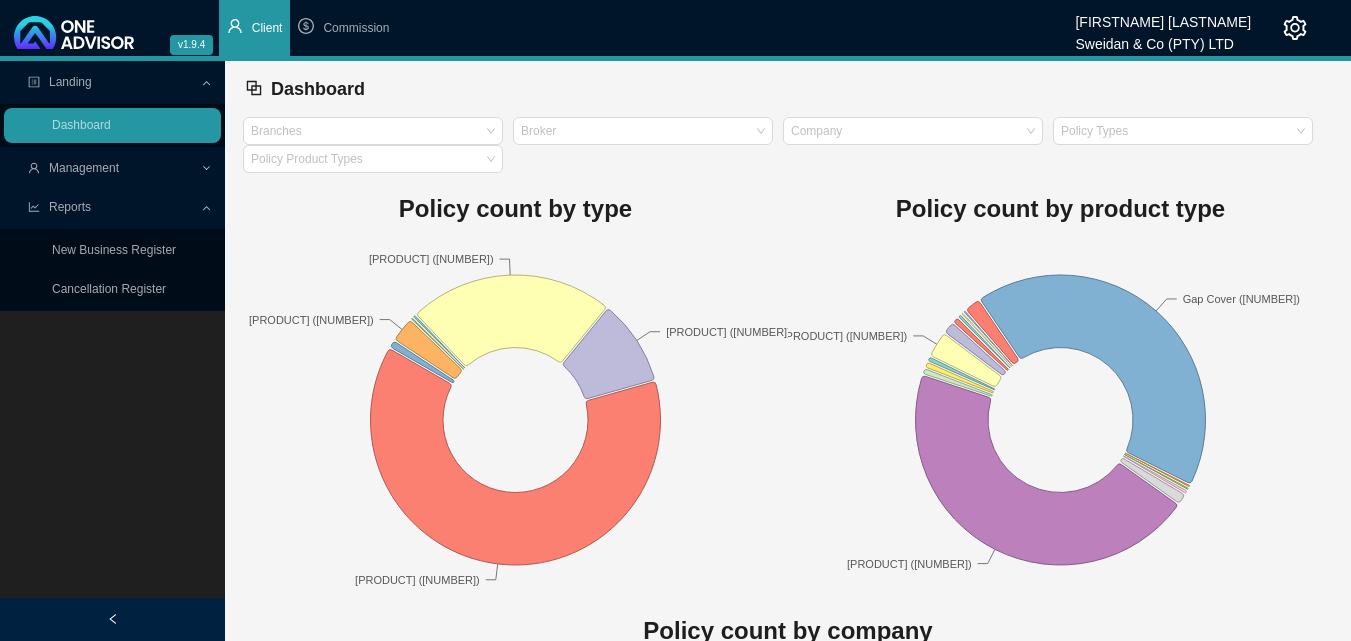 click on "Reports" at bounding box center [114, 207] 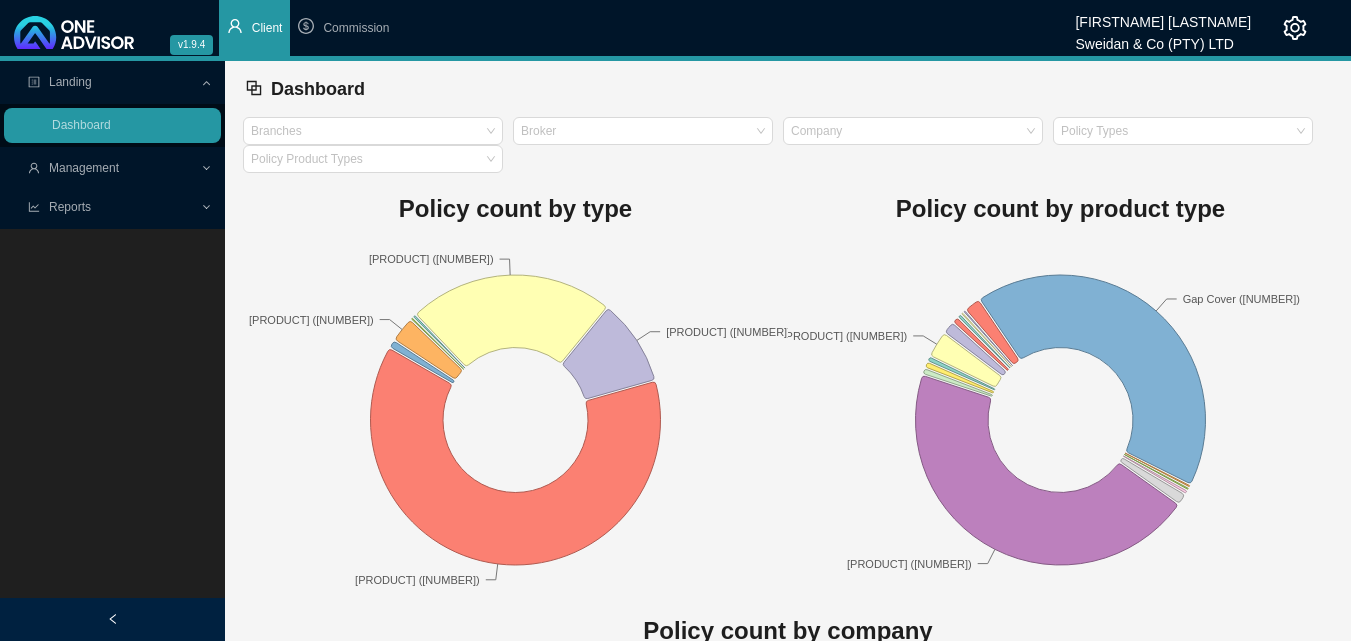 click on "Management" at bounding box center (84, 168) 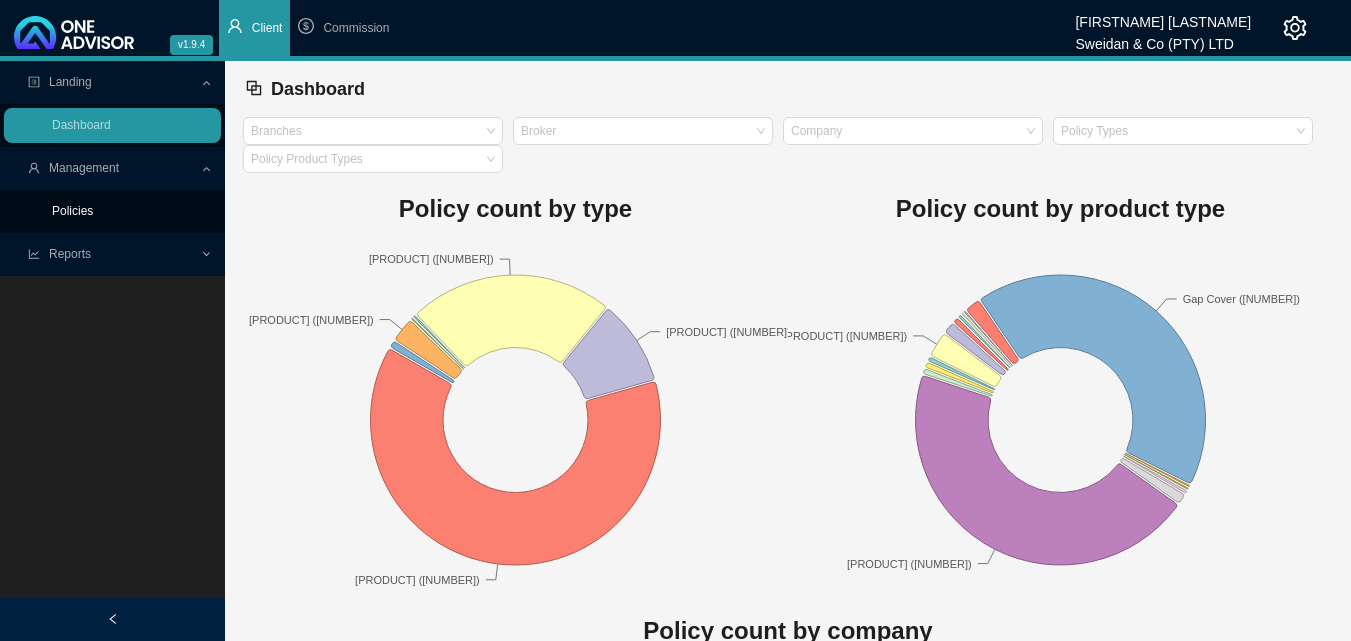 click on "Policies" at bounding box center (72, 211) 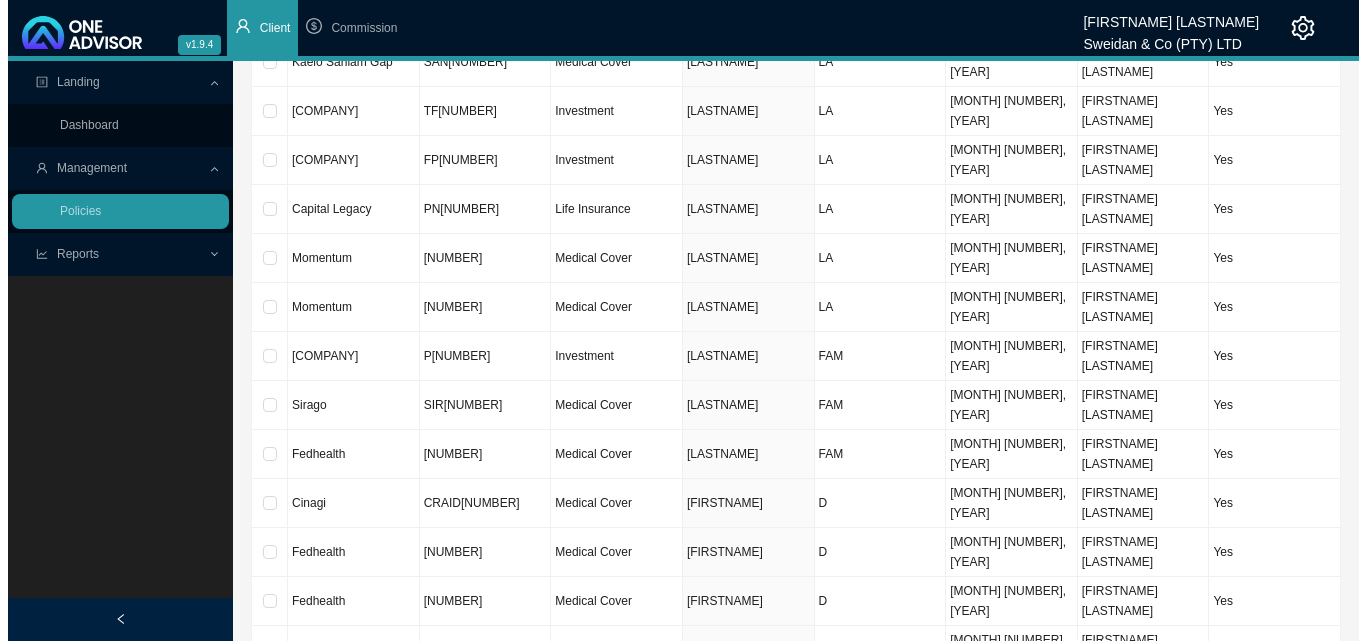 scroll, scrollTop: 2463, scrollLeft: 0, axis: vertical 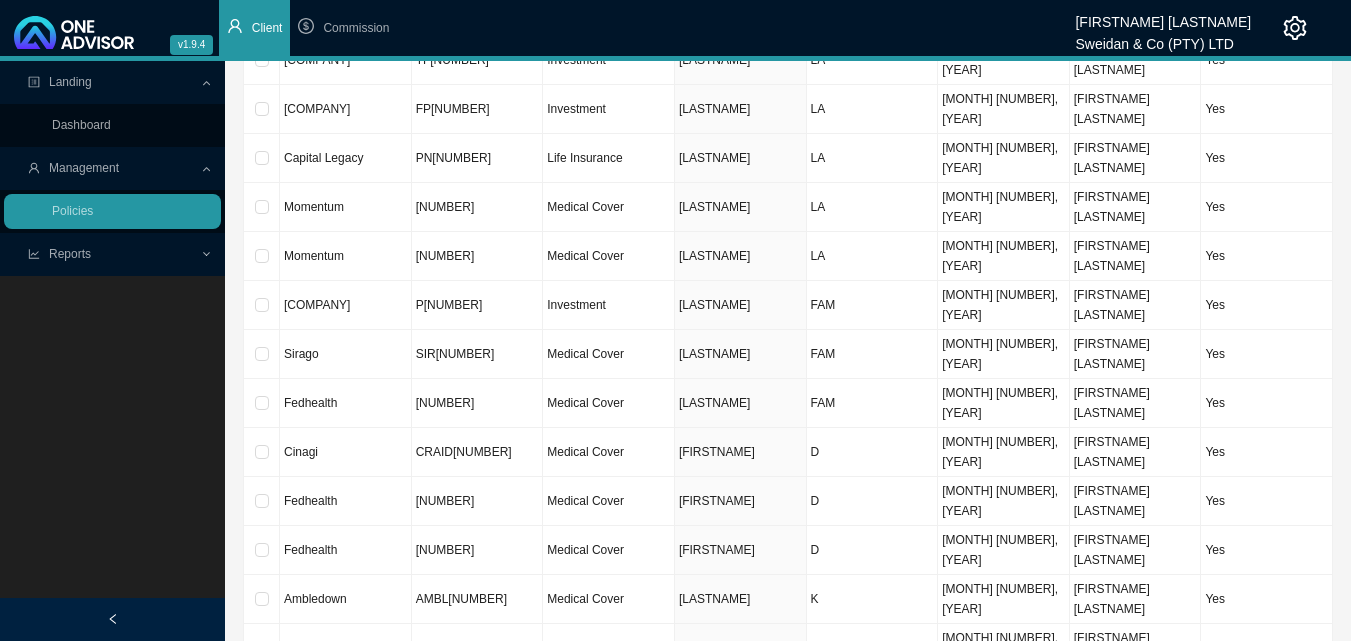 click on "Yes" at bounding box center [1267, 2412] 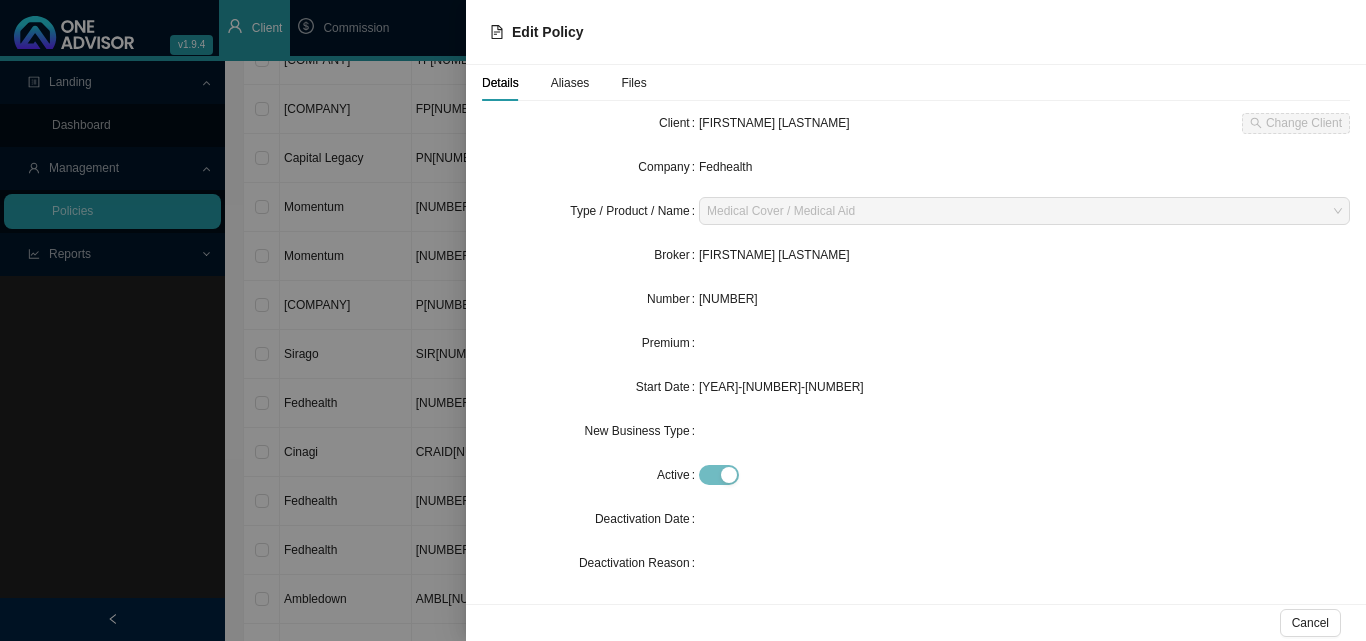 click at bounding box center (683, 320) 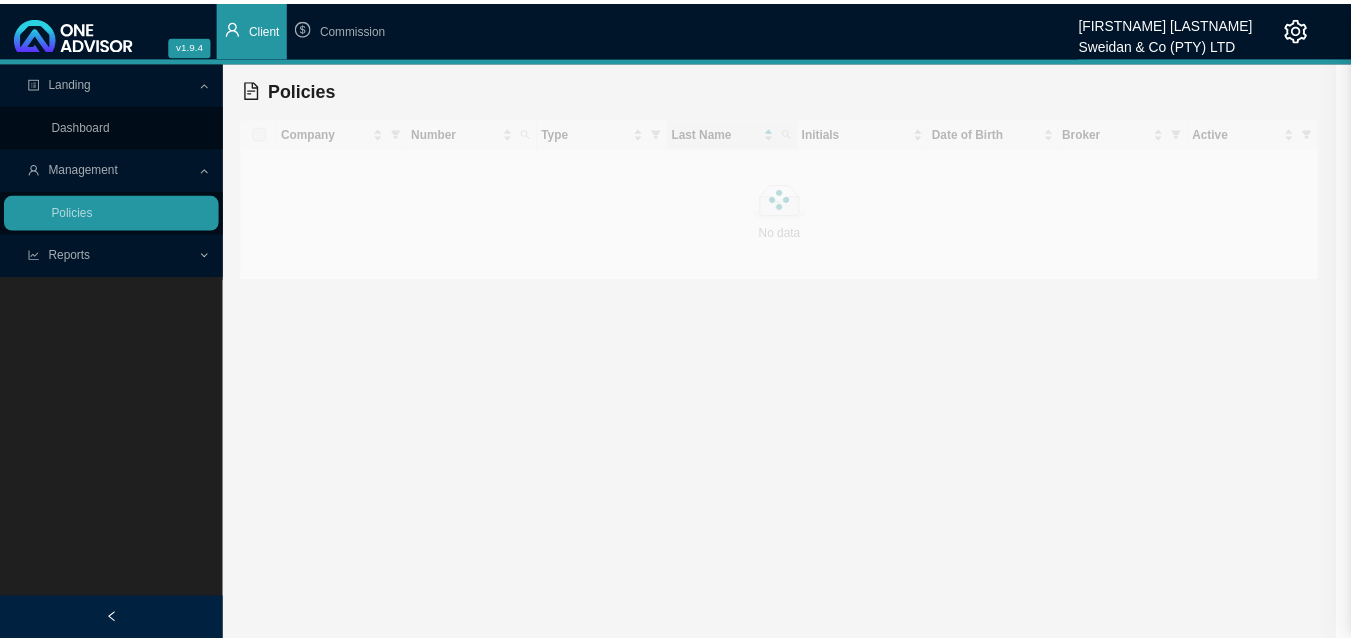 scroll, scrollTop: 0, scrollLeft: 0, axis: both 